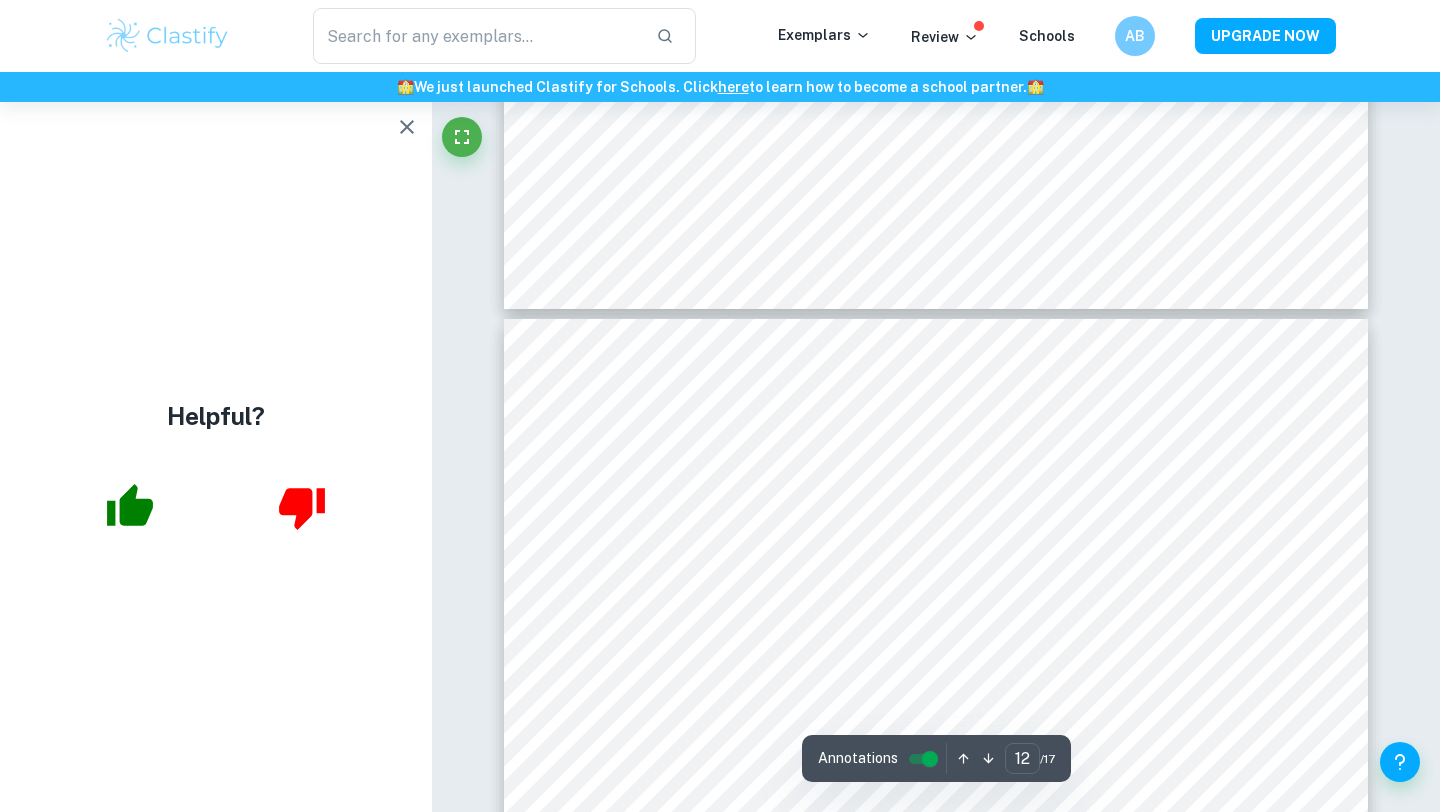 scroll, scrollTop: 12633, scrollLeft: 0, axis: vertical 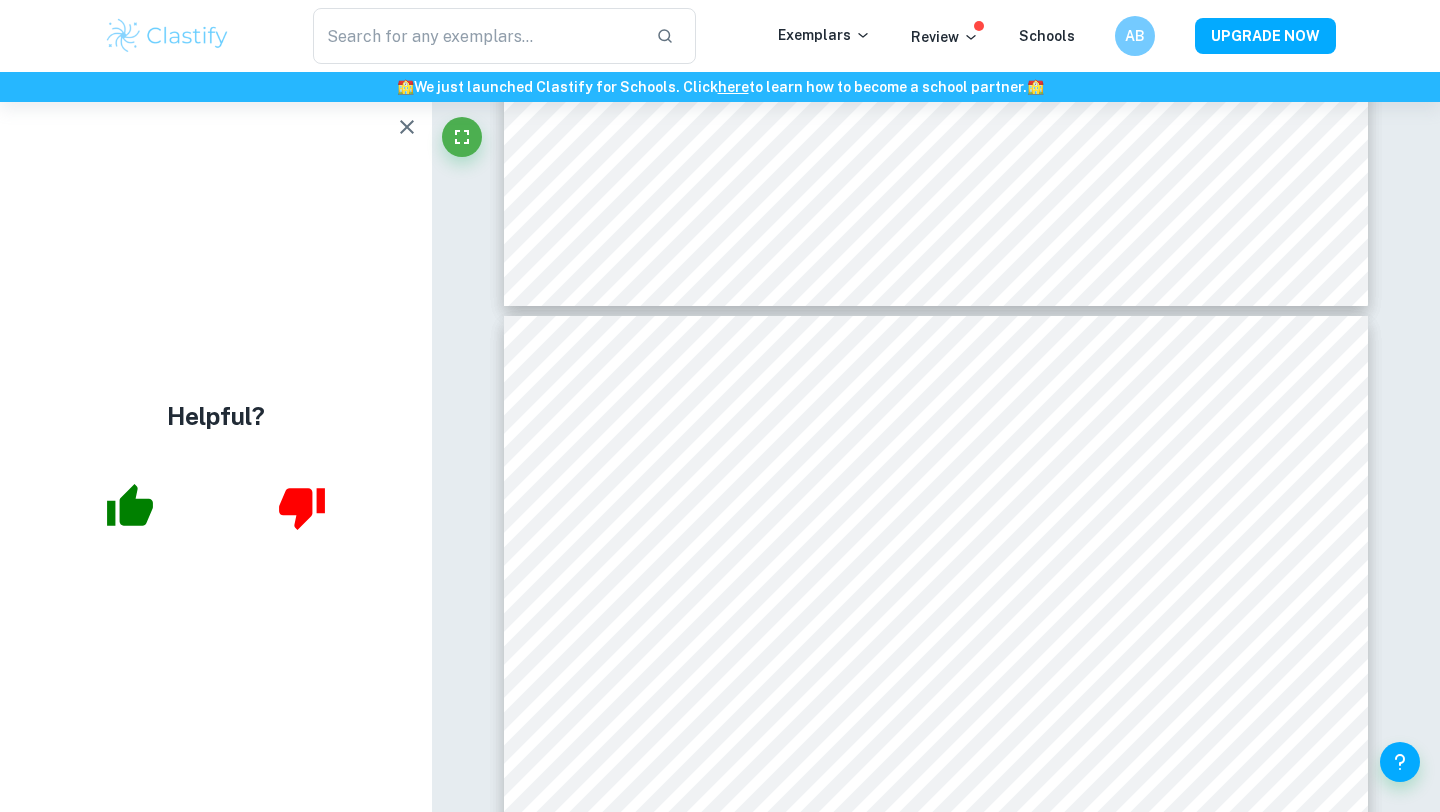 click 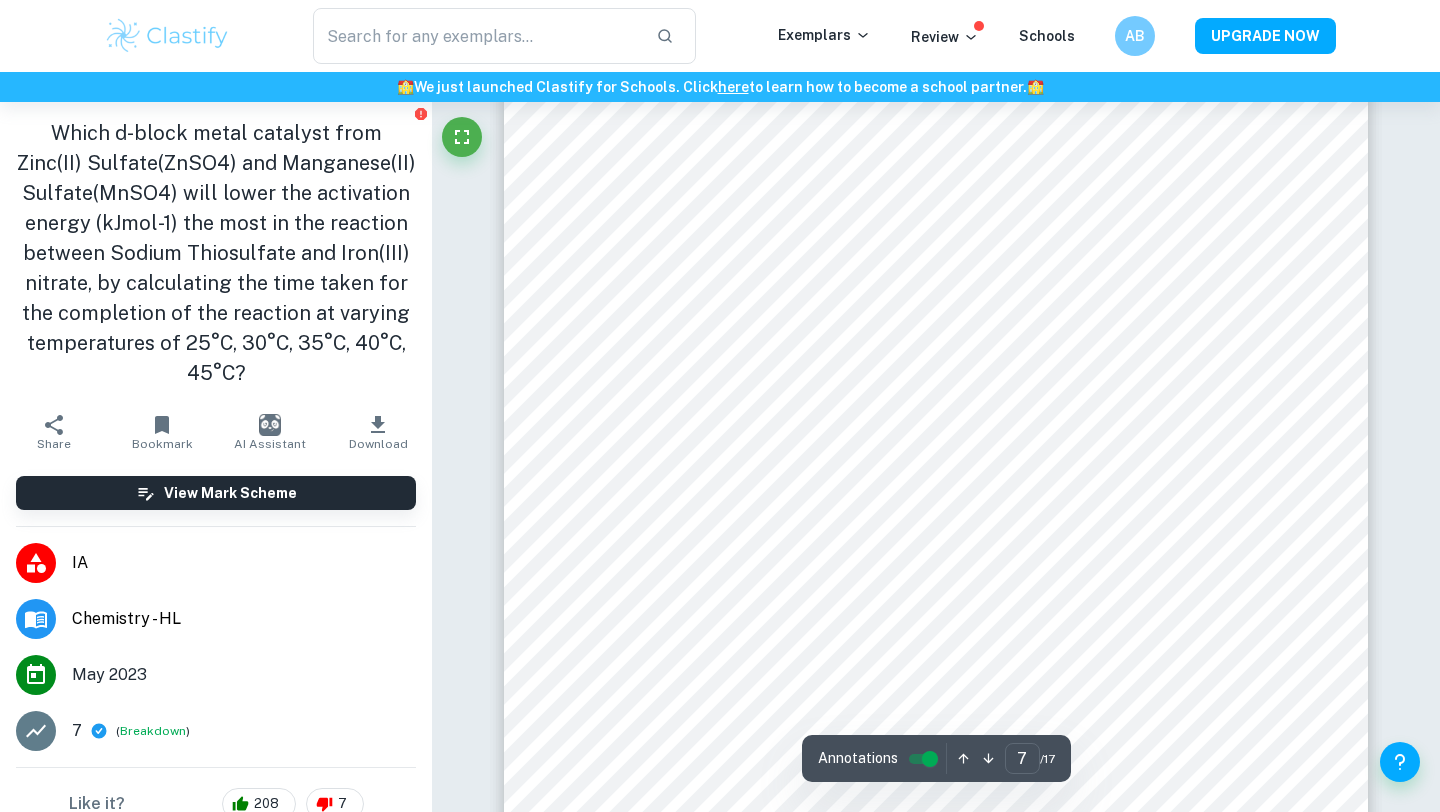 scroll, scrollTop: 7346, scrollLeft: 0, axis: vertical 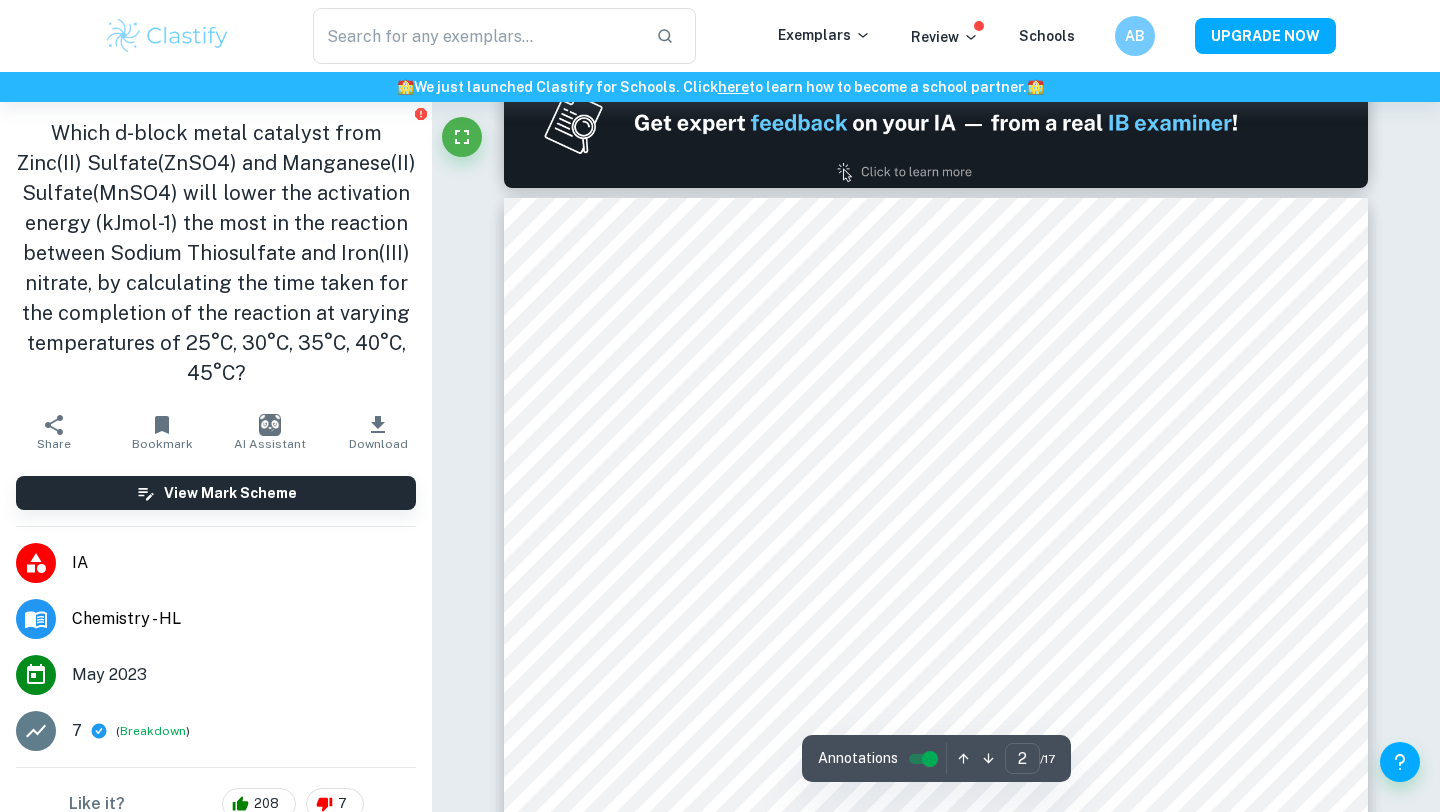 type on "1" 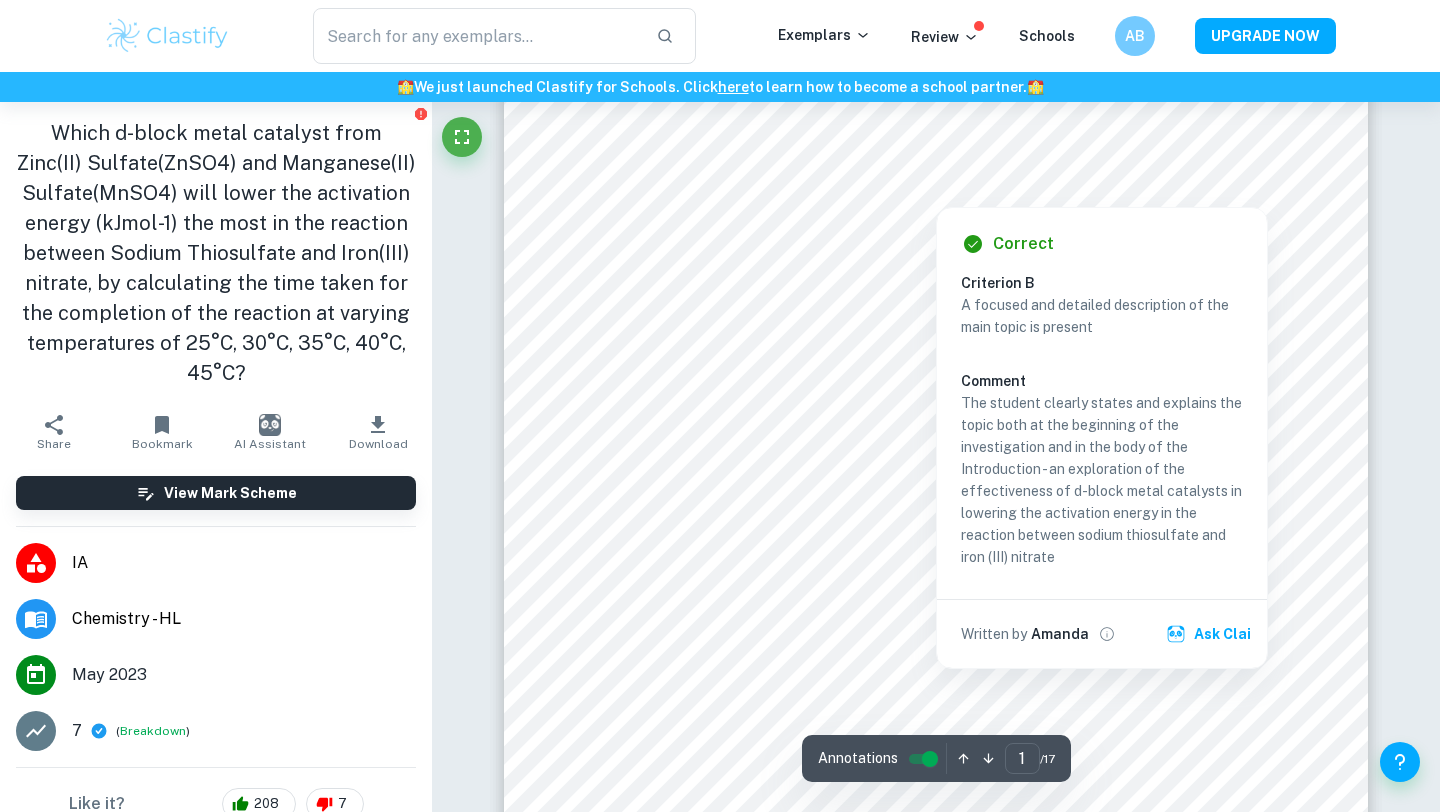 scroll, scrollTop: 127, scrollLeft: 0, axis: vertical 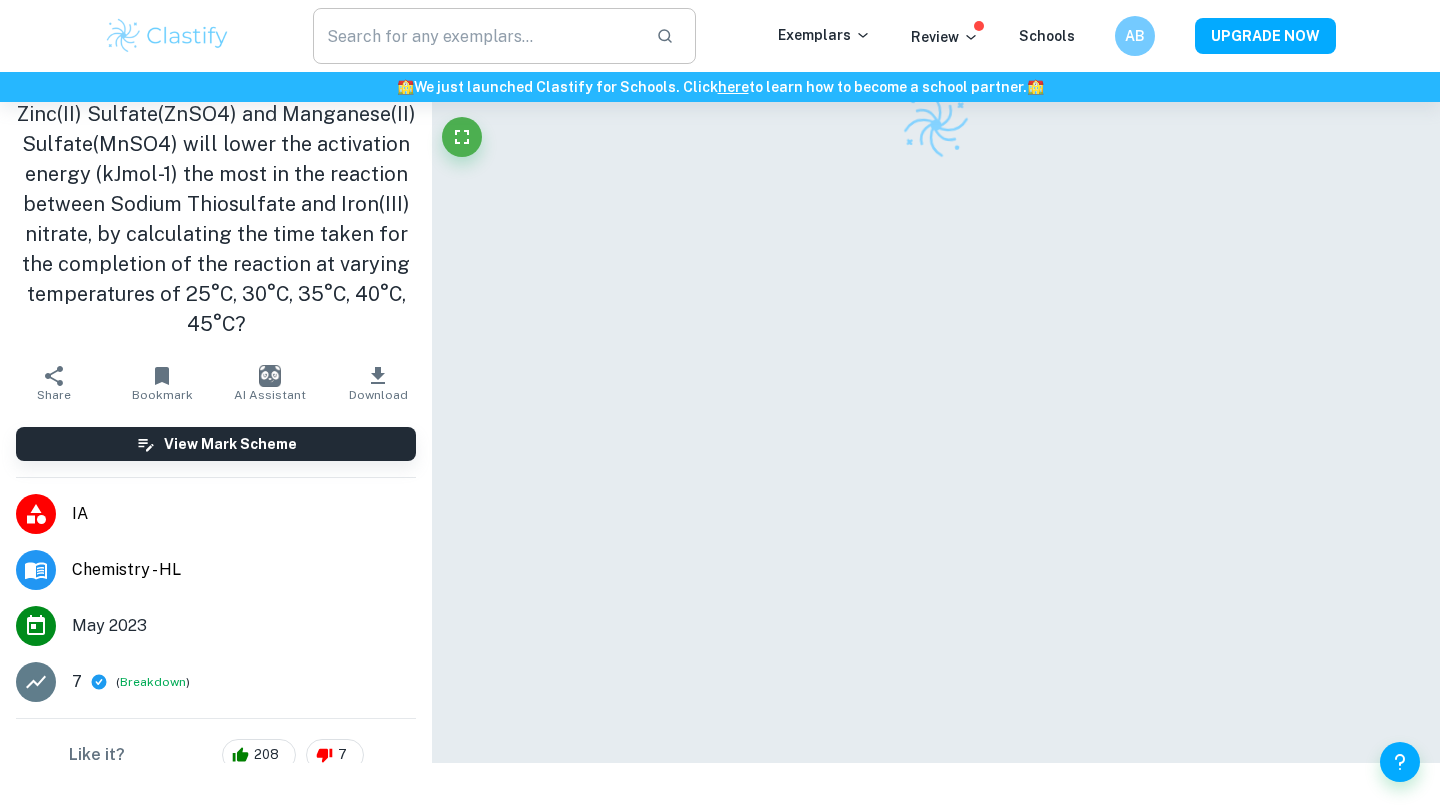 click at bounding box center (476, 36) 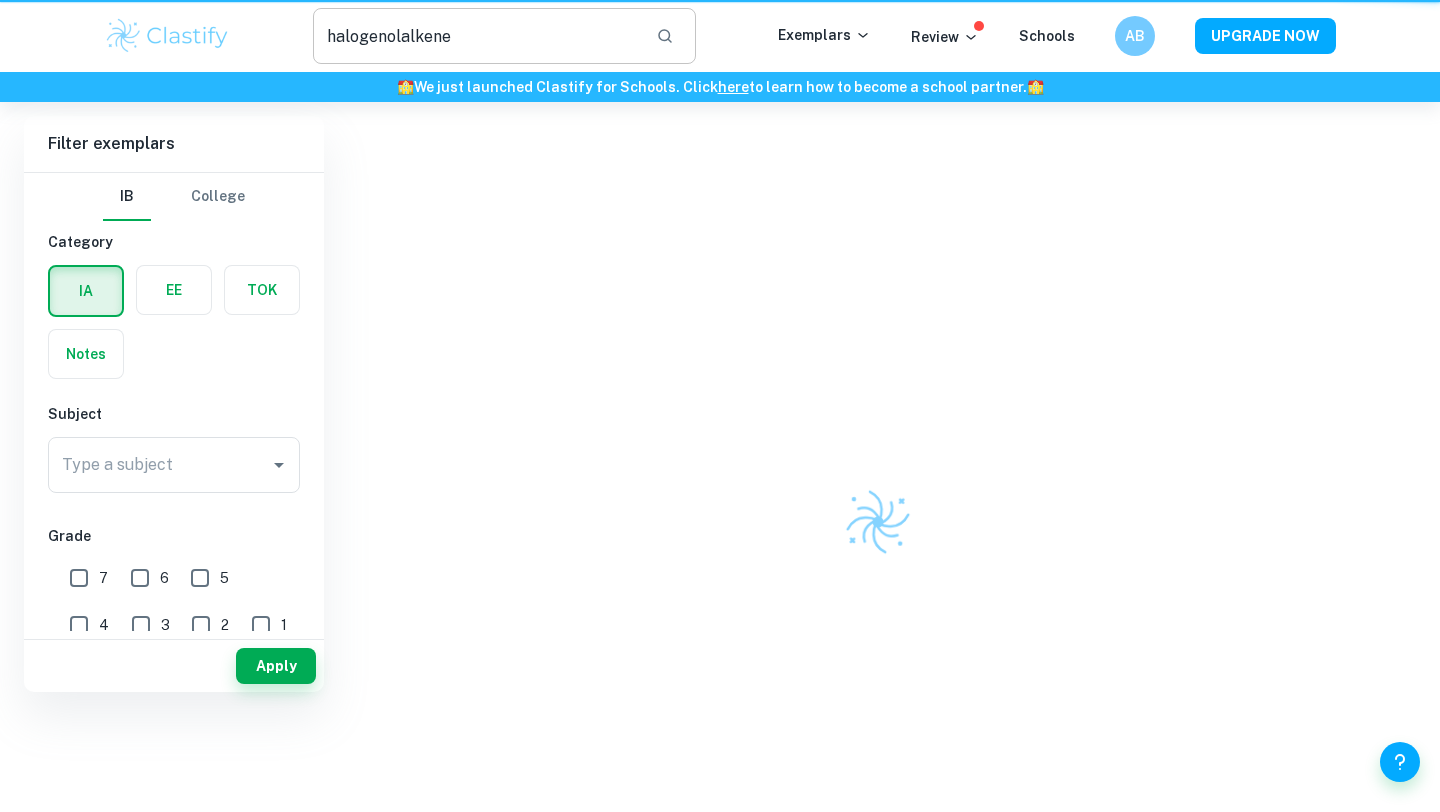 scroll, scrollTop: 0, scrollLeft: 0, axis: both 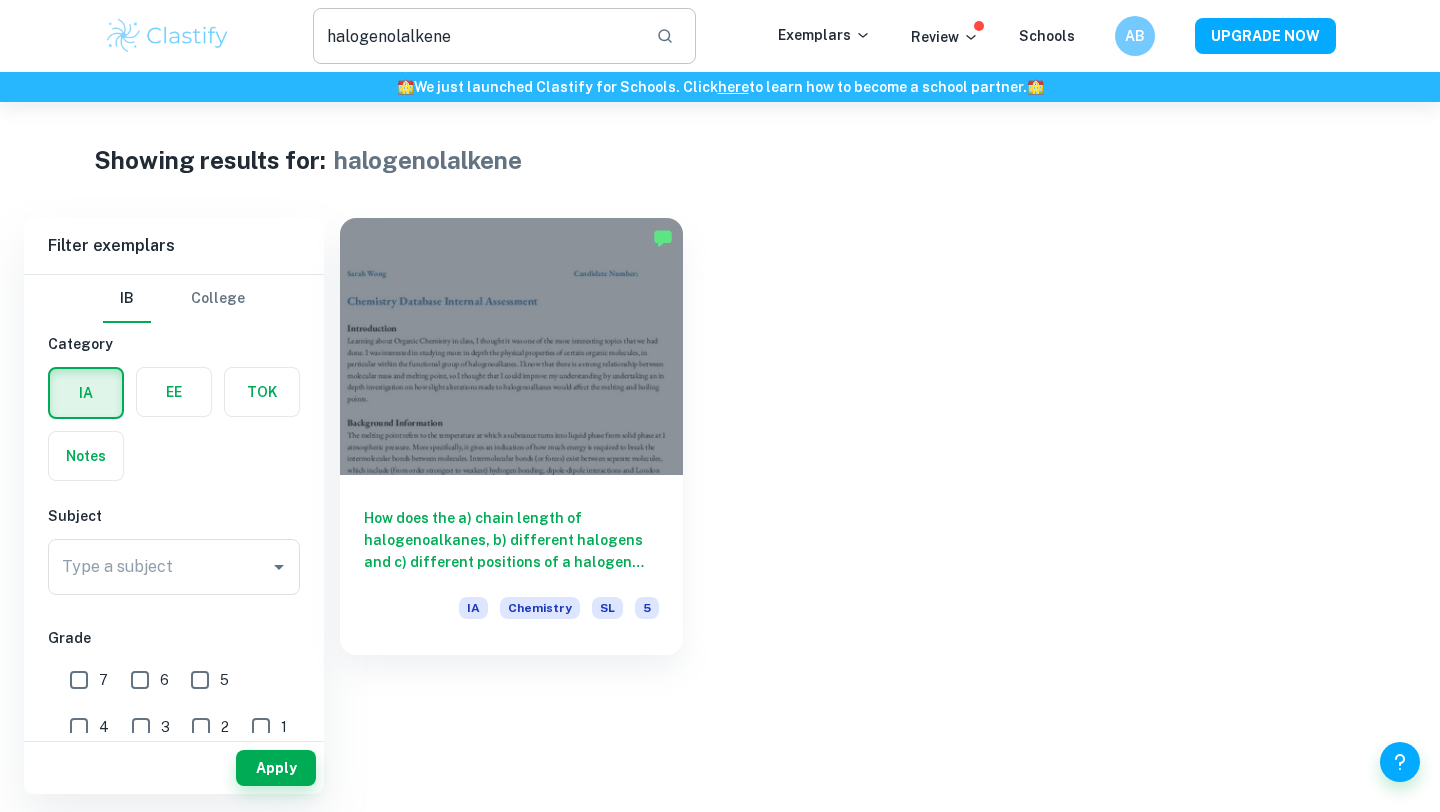 click on "halogenolalkene" at bounding box center (476, 36) 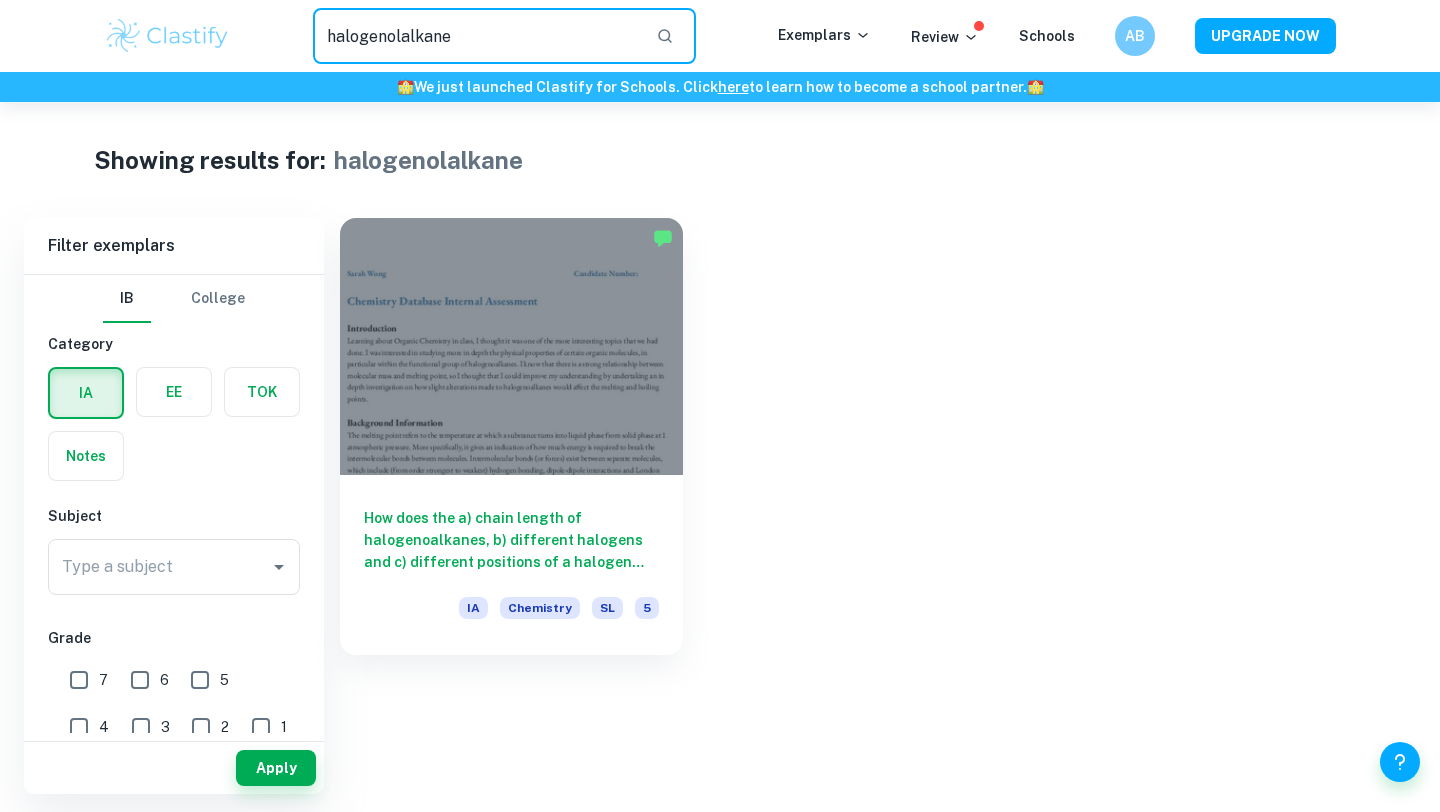 click on "halogenolalkane" at bounding box center (476, 36) 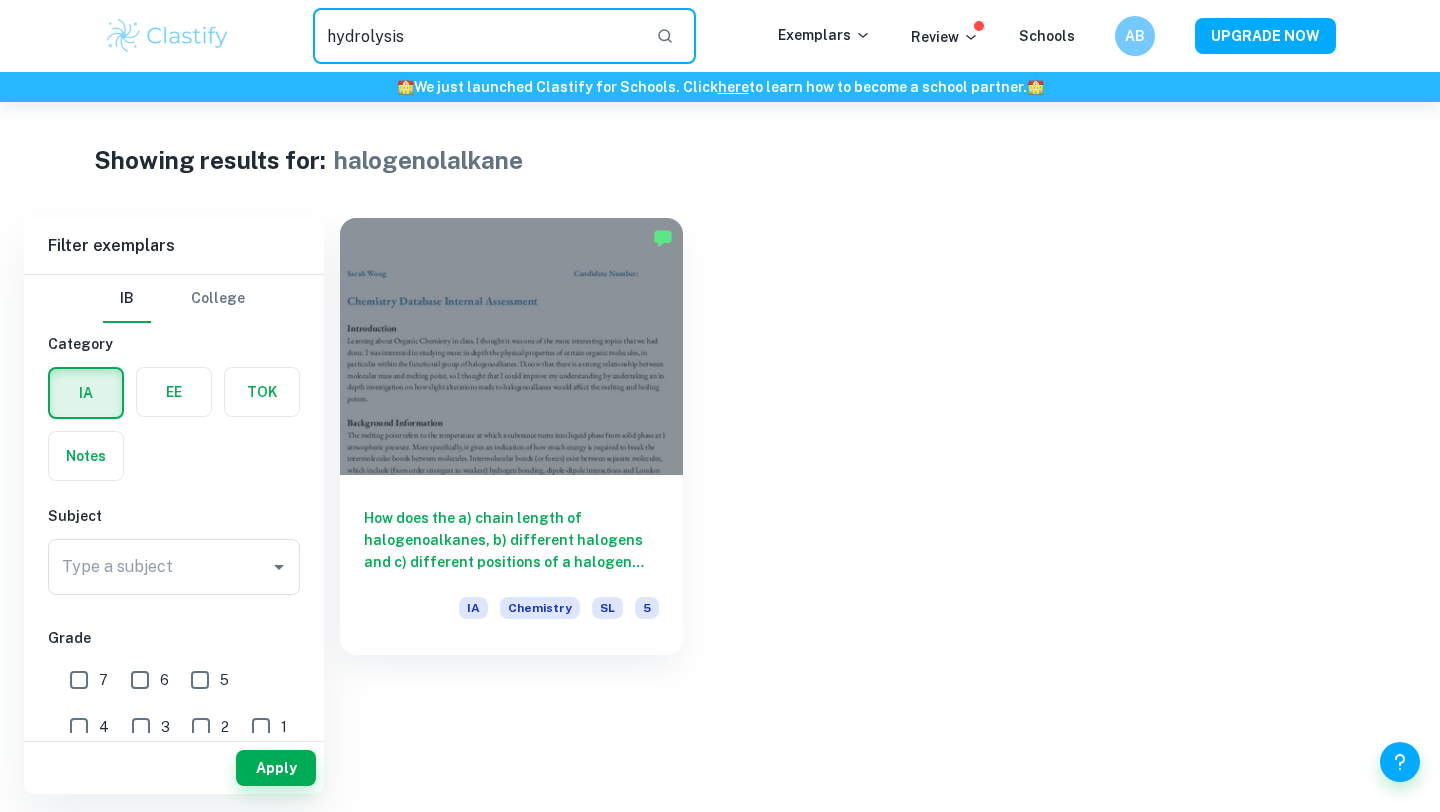 type on "hydrolysis" 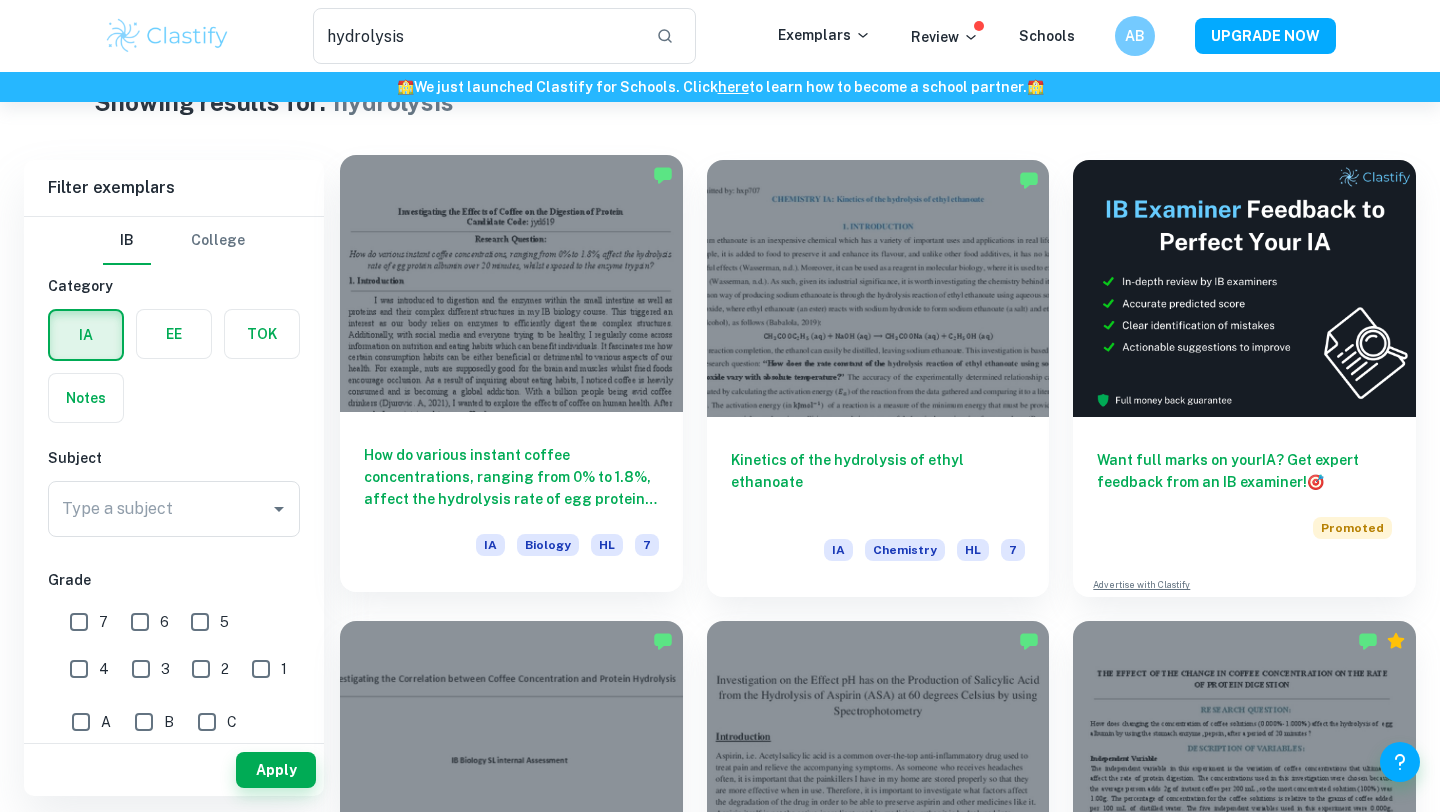 scroll, scrollTop: 63, scrollLeft: 0, axis: vertical 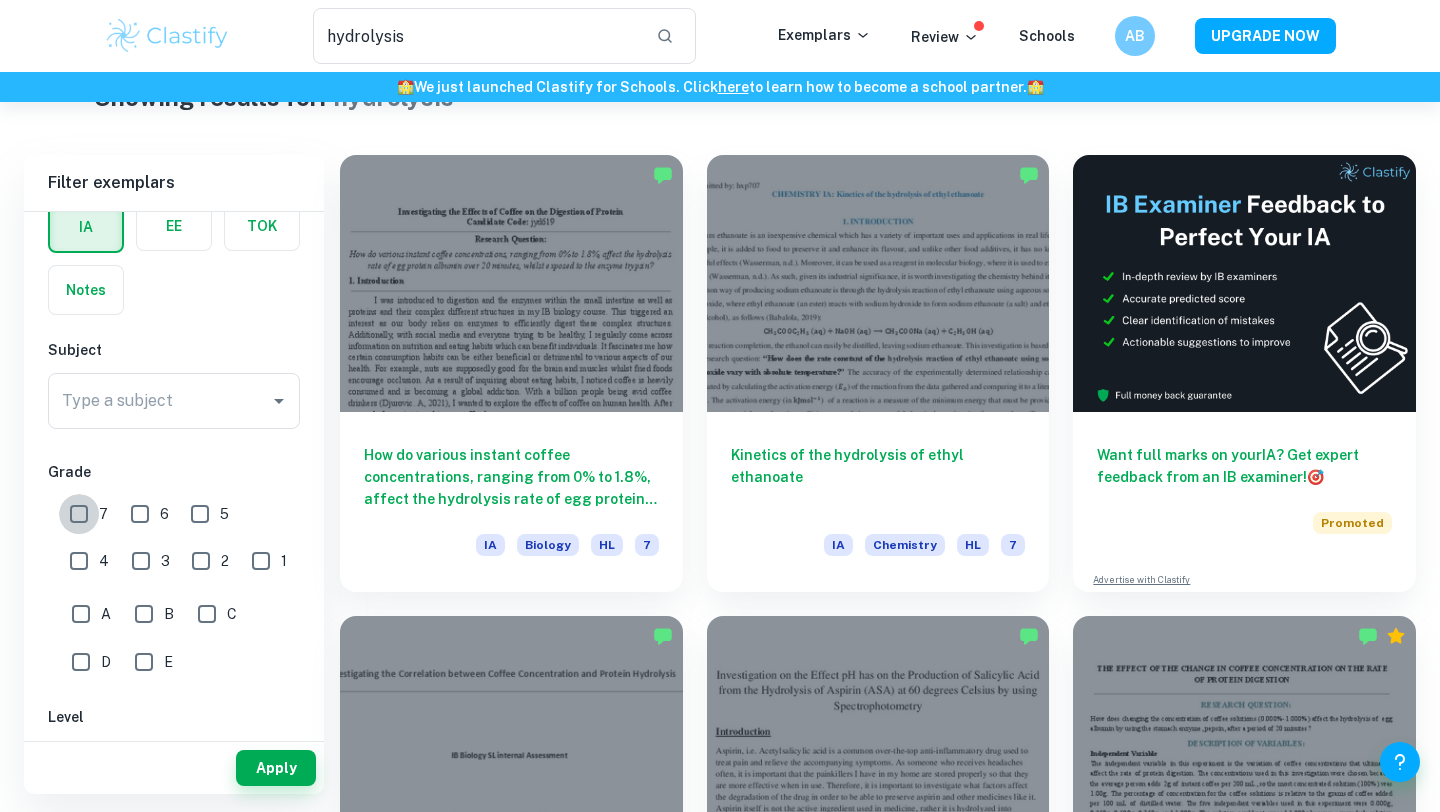 click on "7" at bounding box center [79, 514] 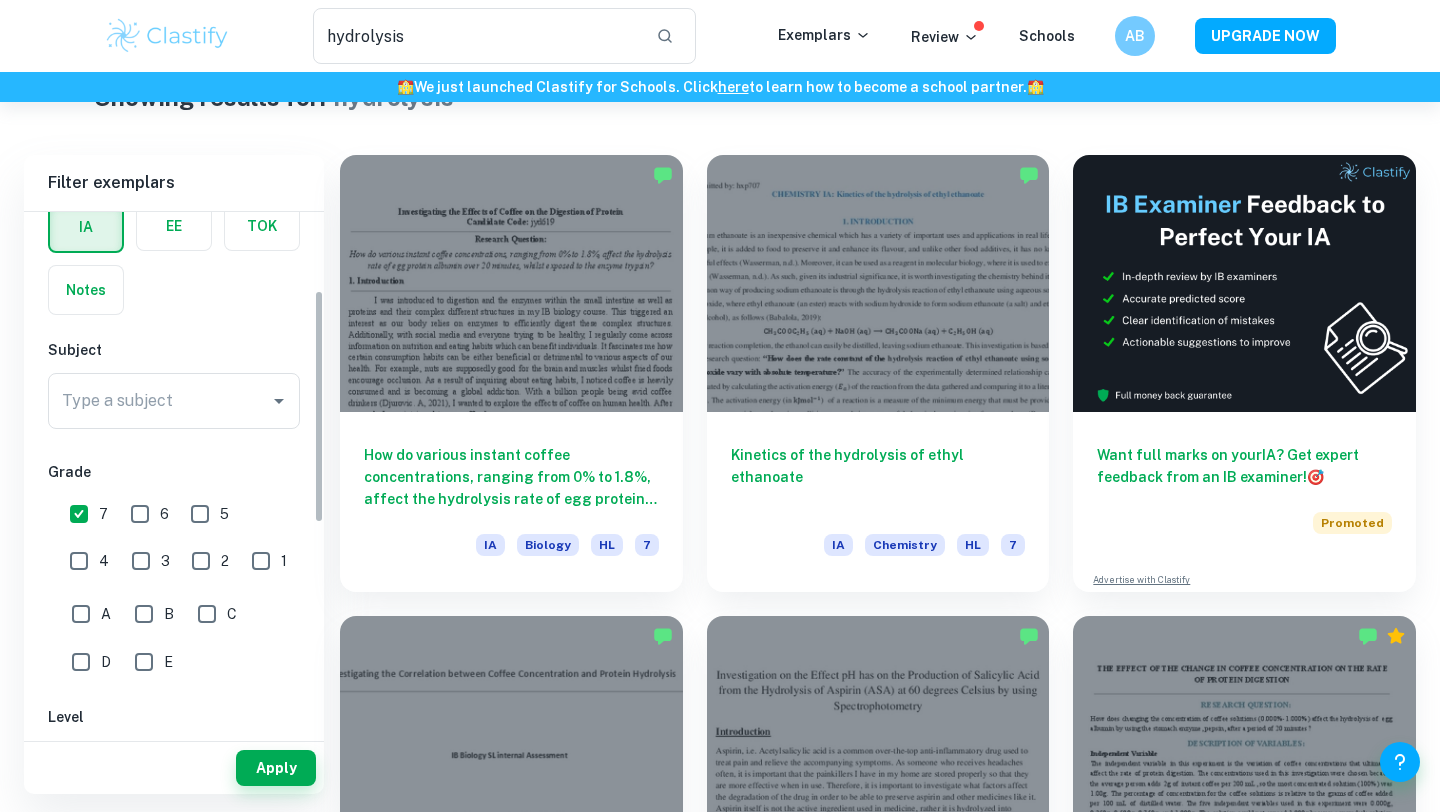 scroll, scrollTop: 346, scrollLeft: 0, axis: vertical 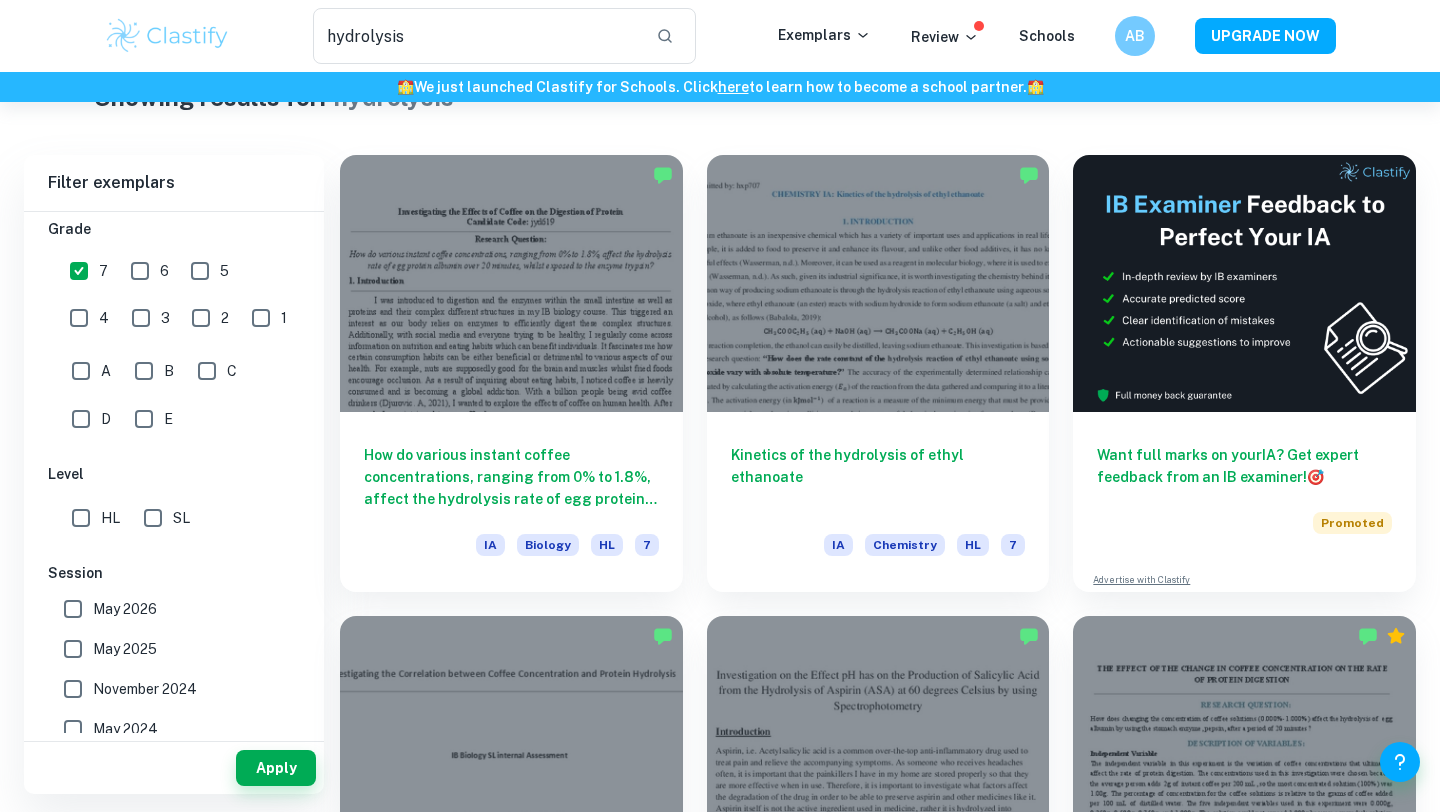 click on "HL" at bounding box center [81, 518] 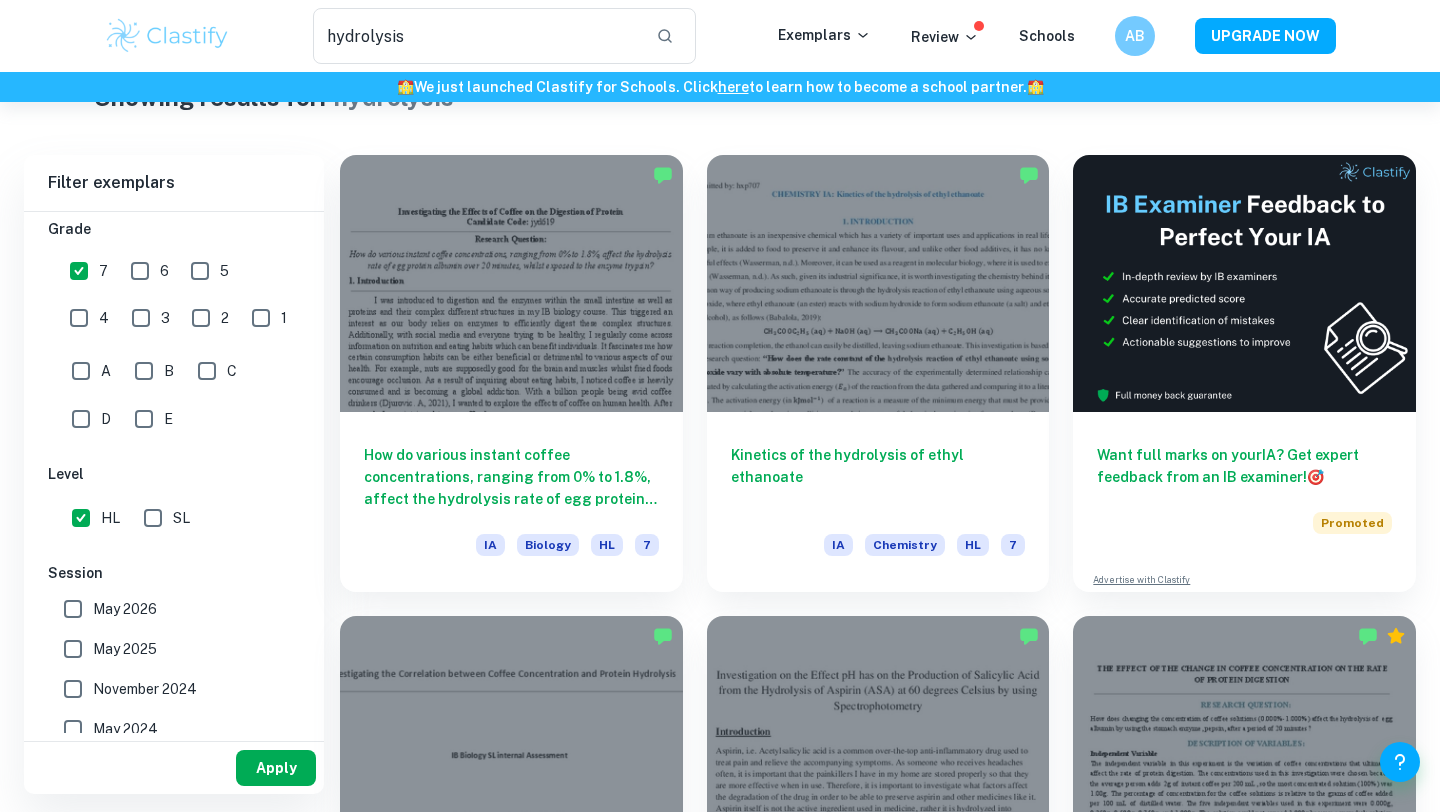 click on "Apply" at bounding box center (276, 768) 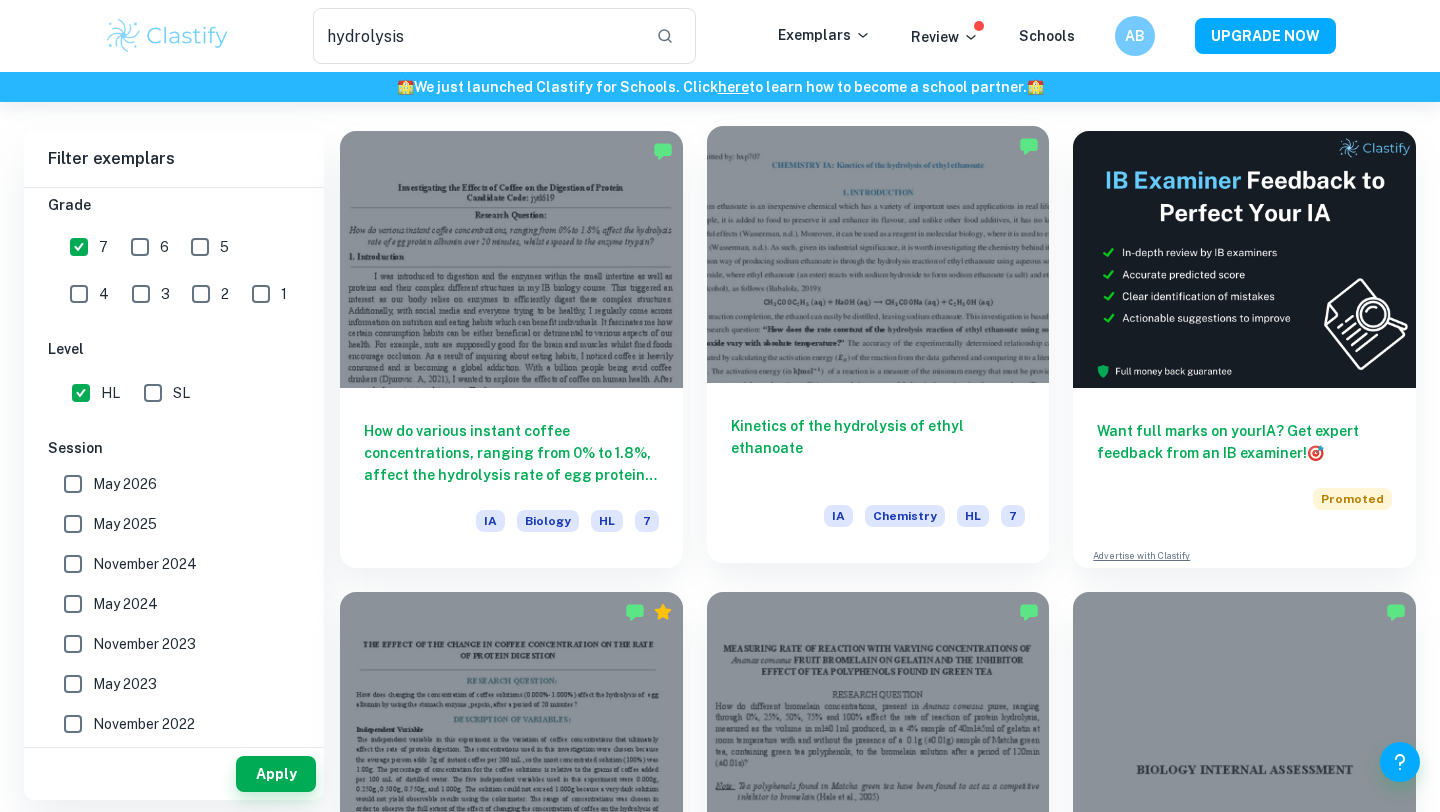 scroll, scrollTop: 101, scrollLeft: 0, axis: vertical 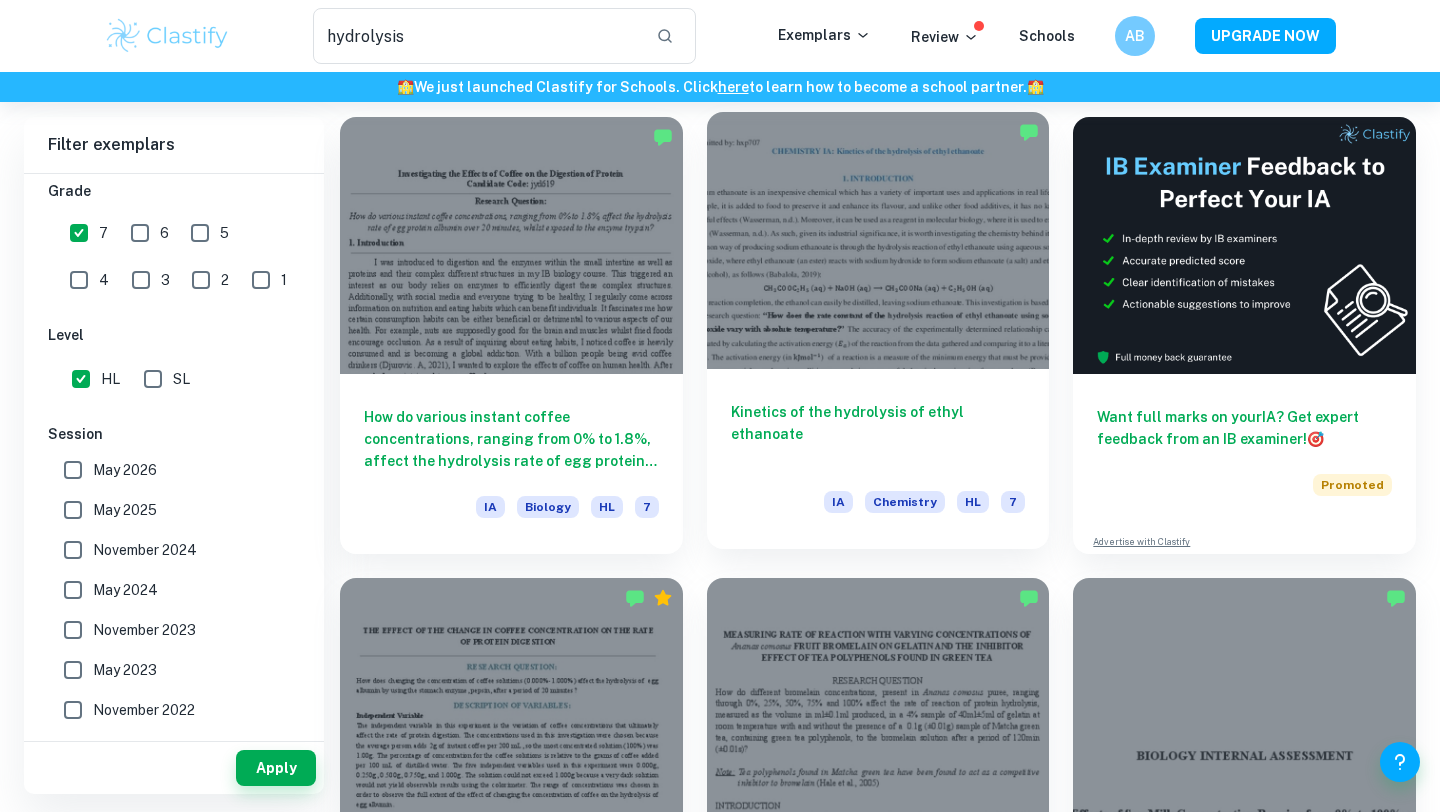 click on "Kinetics of the hydrolysis of ethyl ethanoate IA Chemistry HL 7" at bounding box center [878, 459] 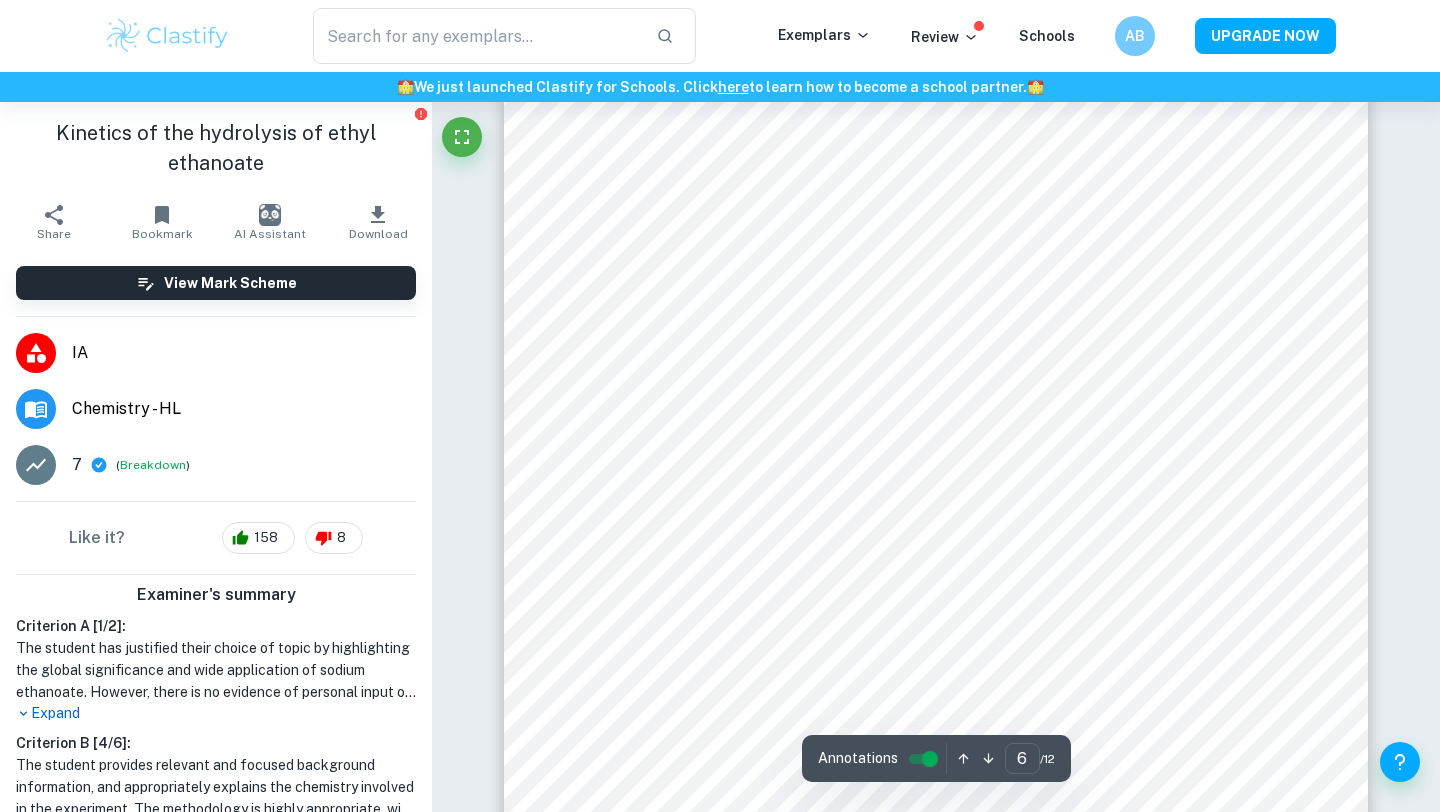 scroll, scrollTop: 6953, scrollLeft: 0, axis: vertical 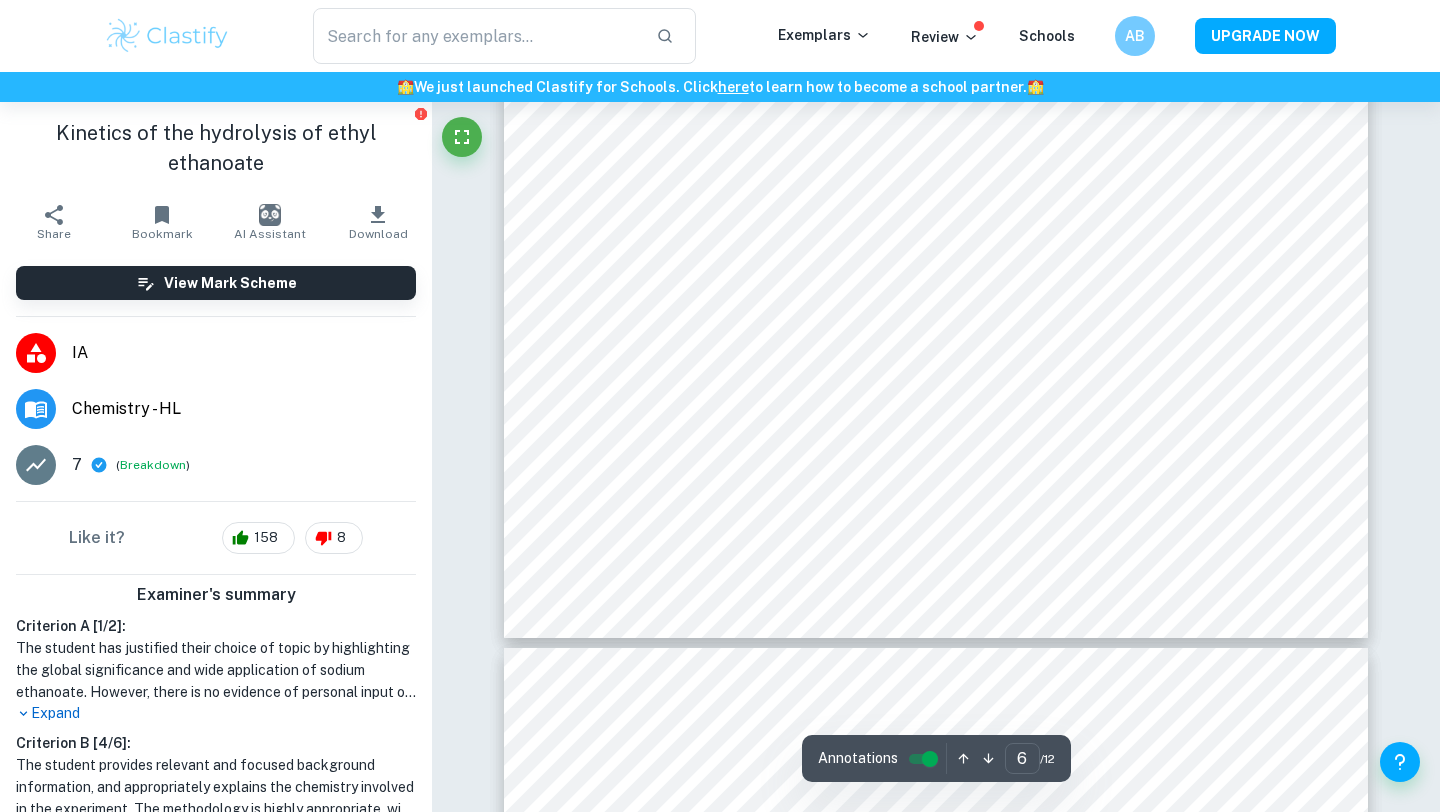 type on "7" 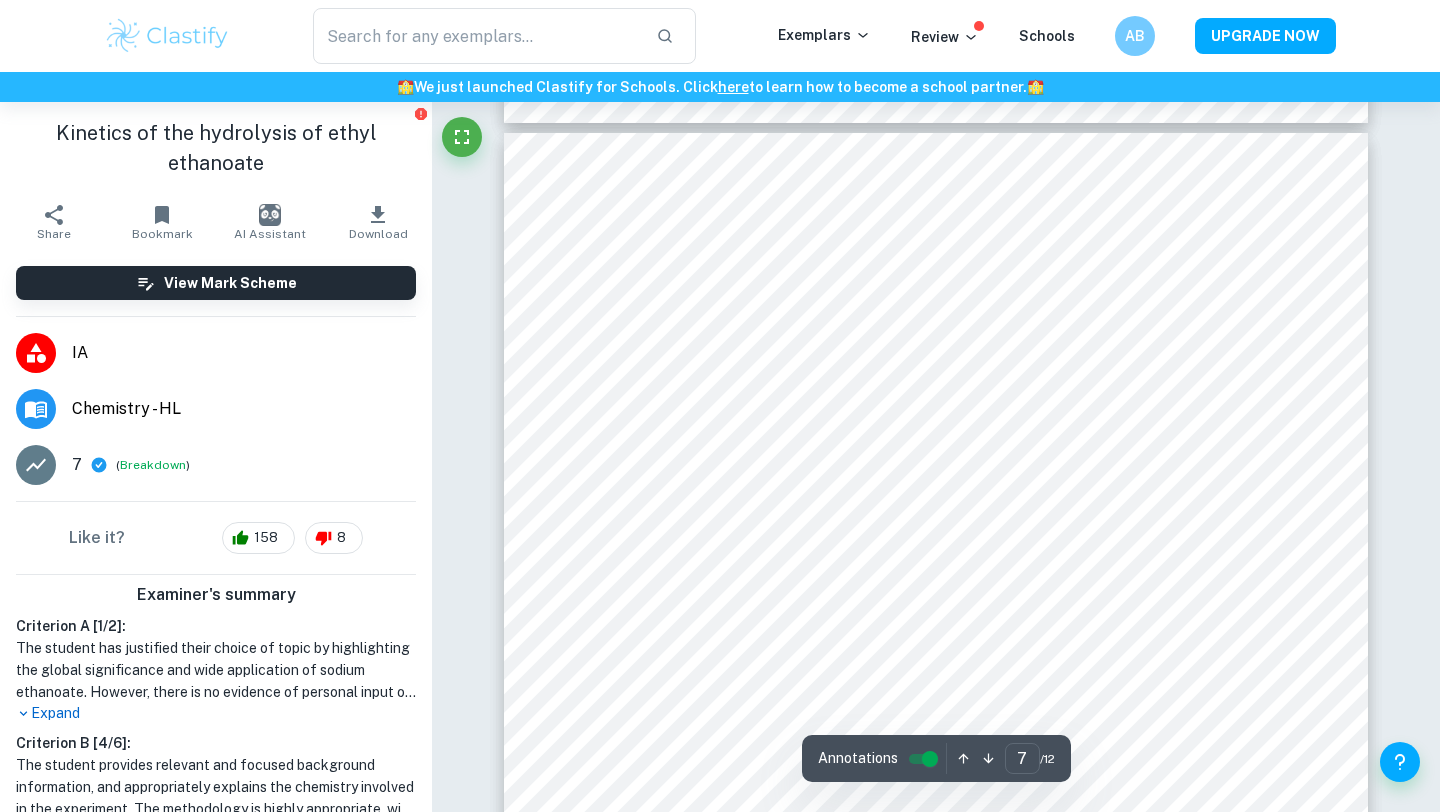 scroll, scrollTop: 7688, scrollLeft: 0, axis: vertical 